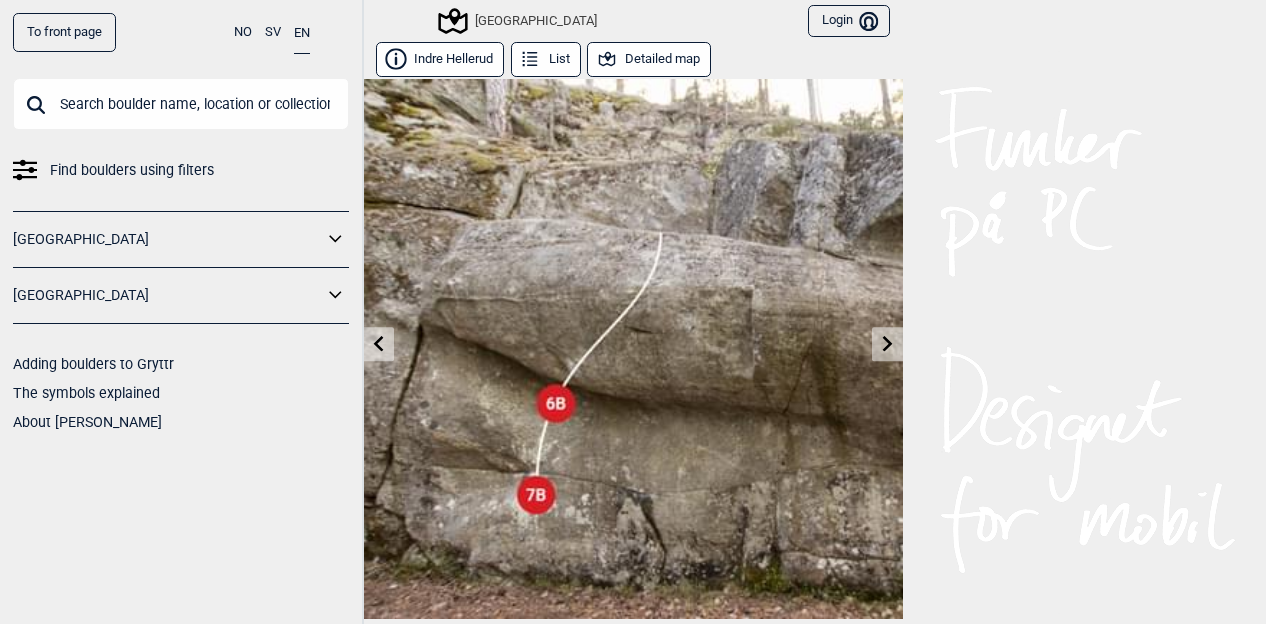 scroll, scrollTop: 0, scrollLeft: 0, axis: both 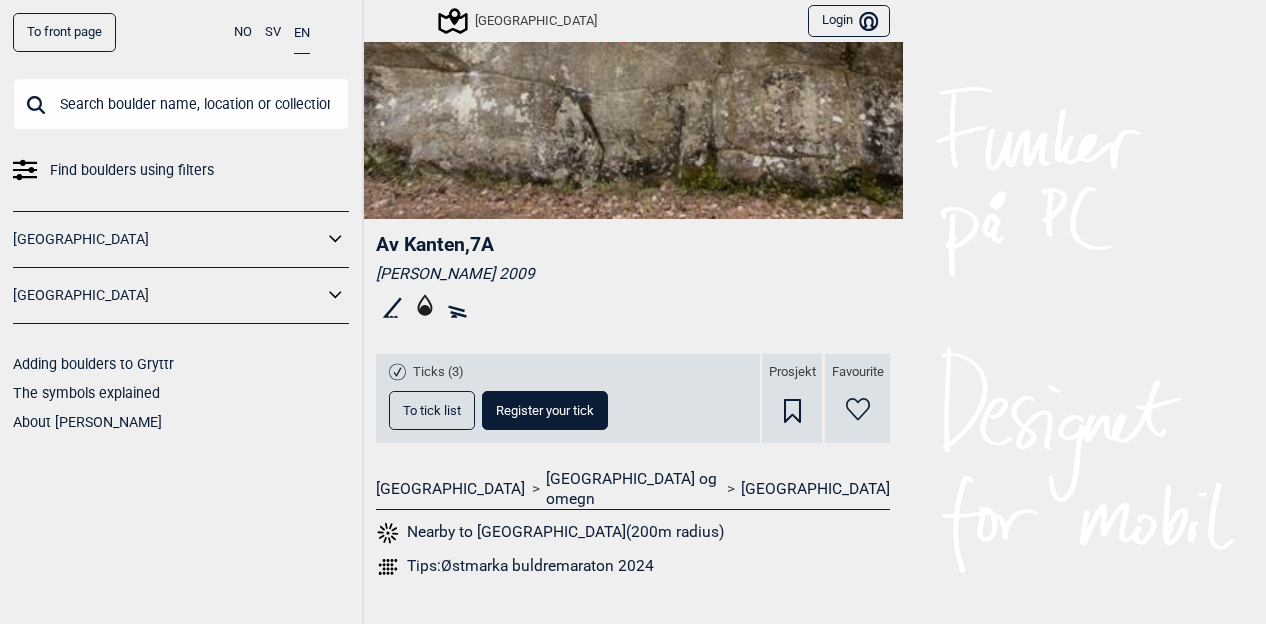 drag, startPoint x: 449, startPoint y: 262, endPoint x: 382, endPoint y: 233, distance: 73.00685 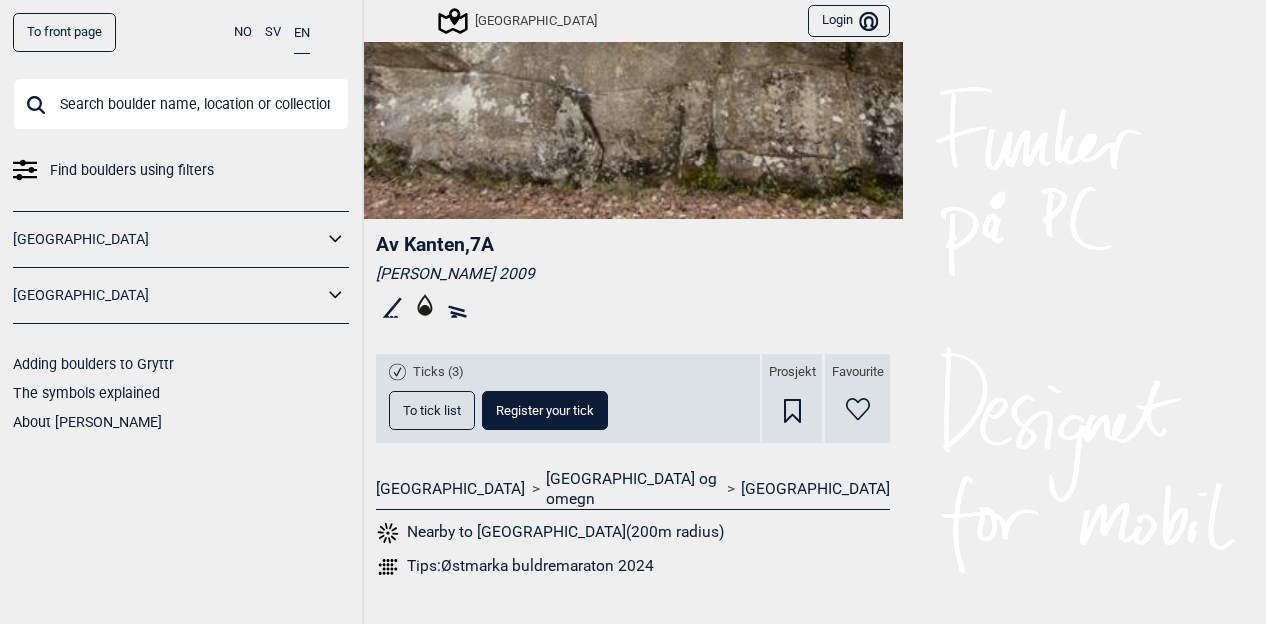 click on "Av Kanten ,  7A" at bounding box center (633, 244) 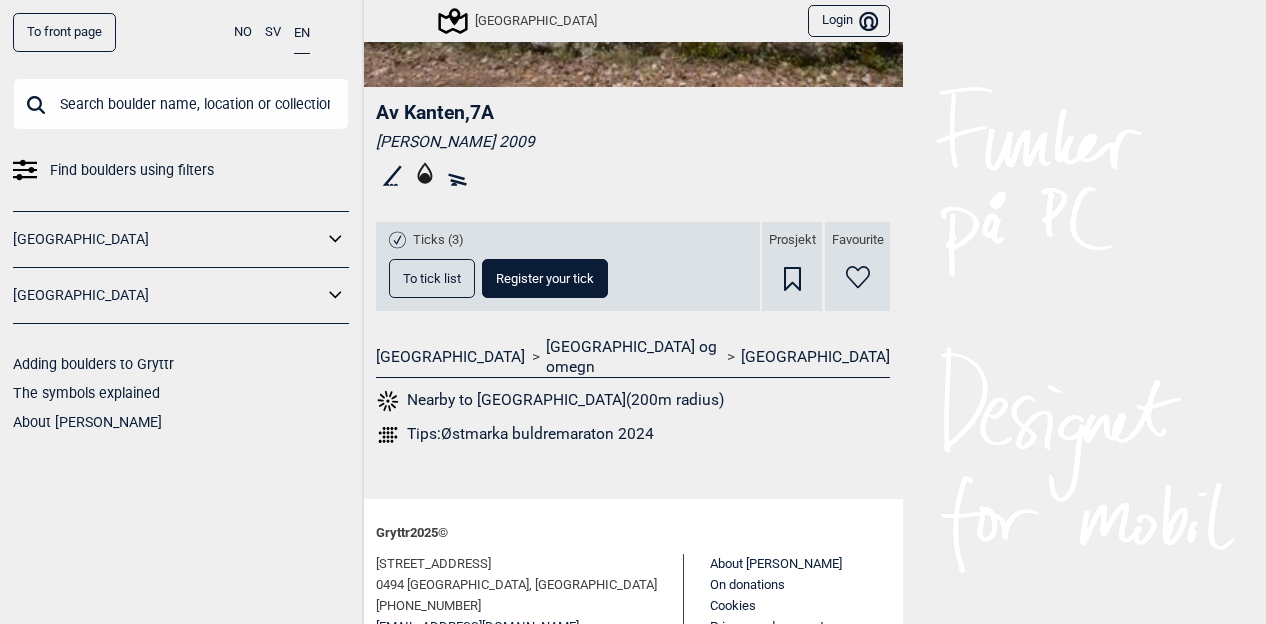 scroll, scrollTop: 612, scrollLeft: 0, axis: vertical 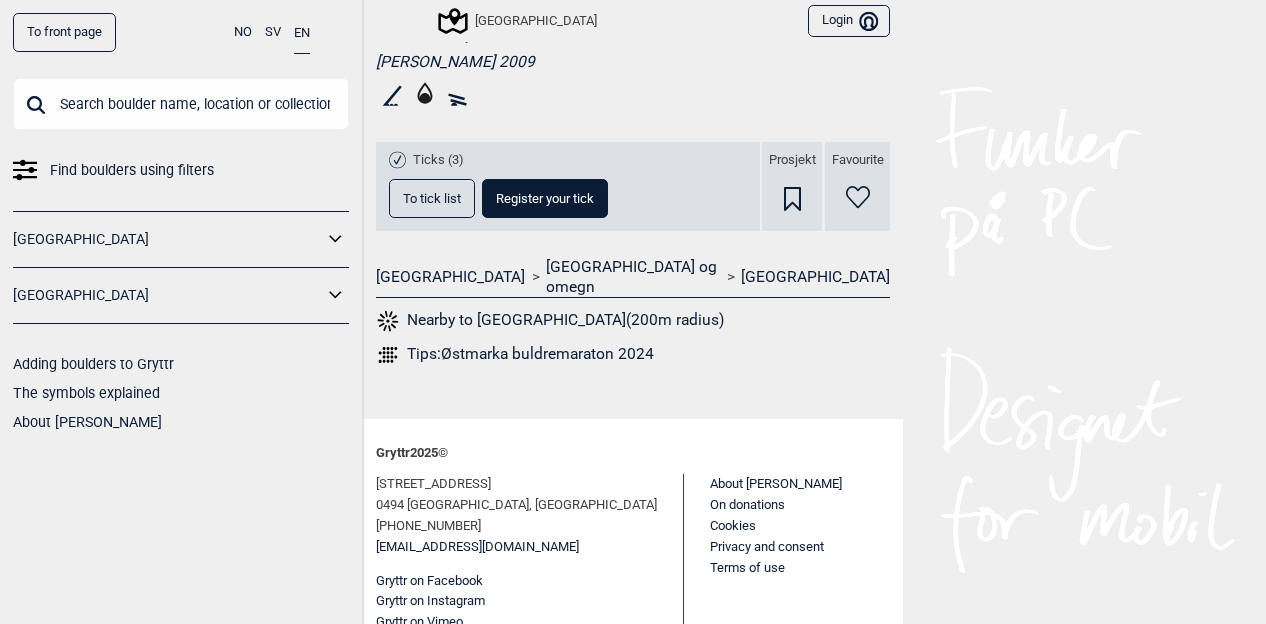 click on "To tick list" at bounding box center (432, 198) 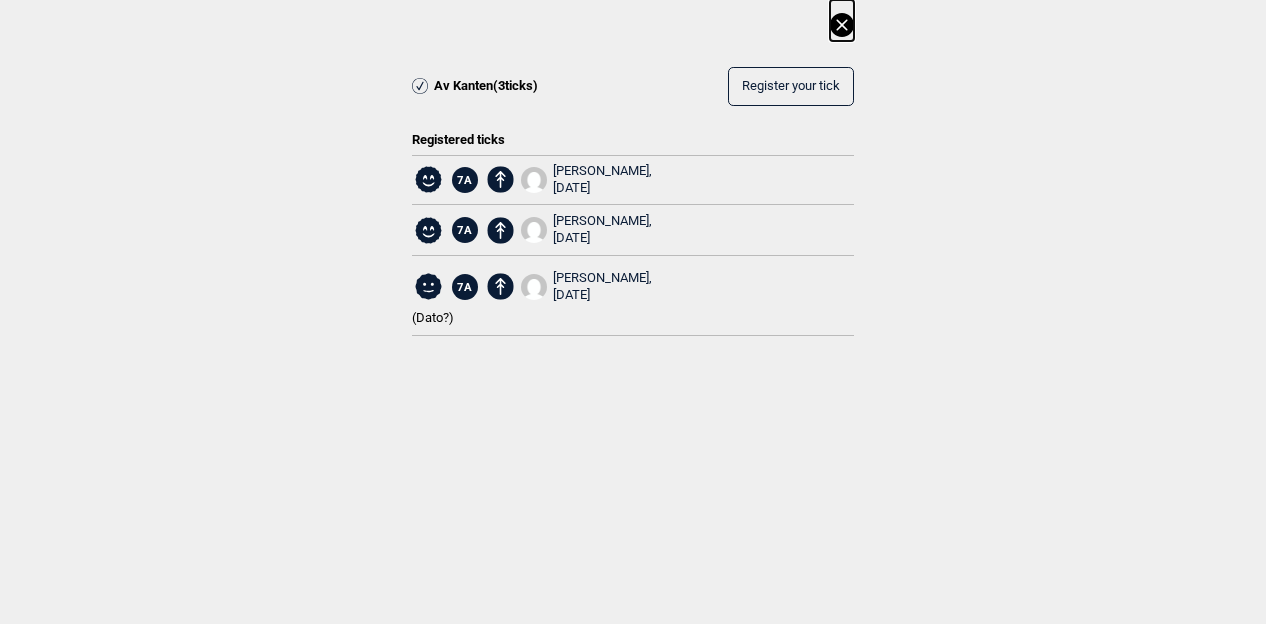 click on "[PERSON_NAME],   [DATE]" at bounding box center (602, 180) 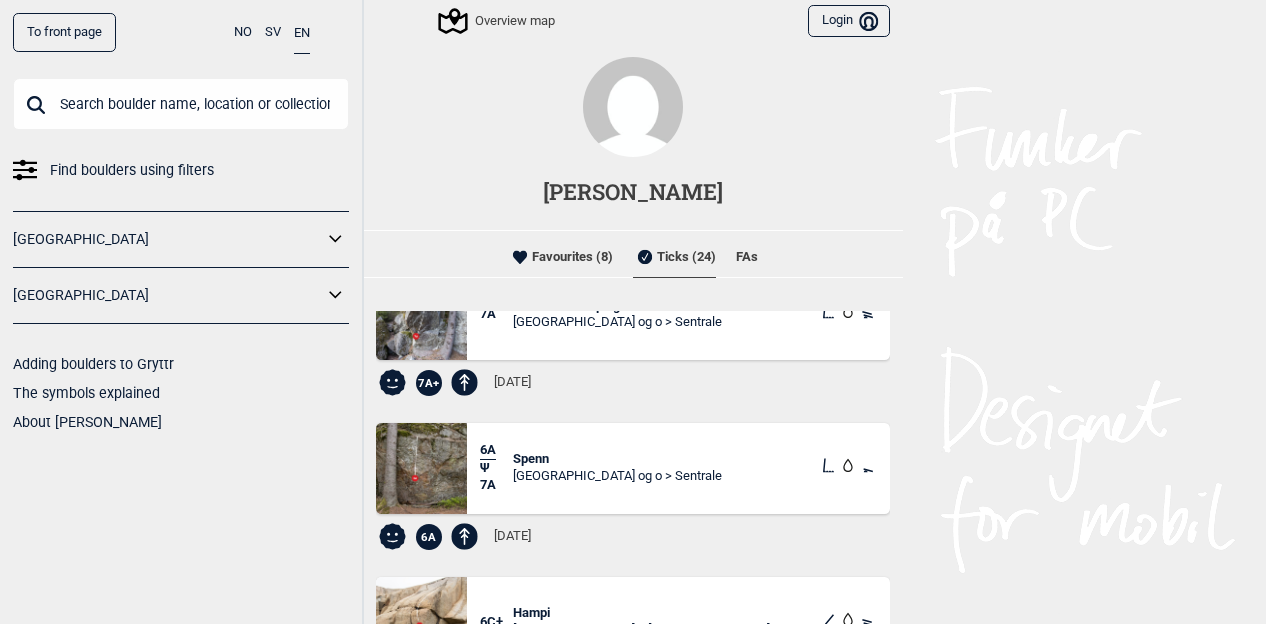 scroll, scrollTop: 0, scrollLeft: 0, axis: both 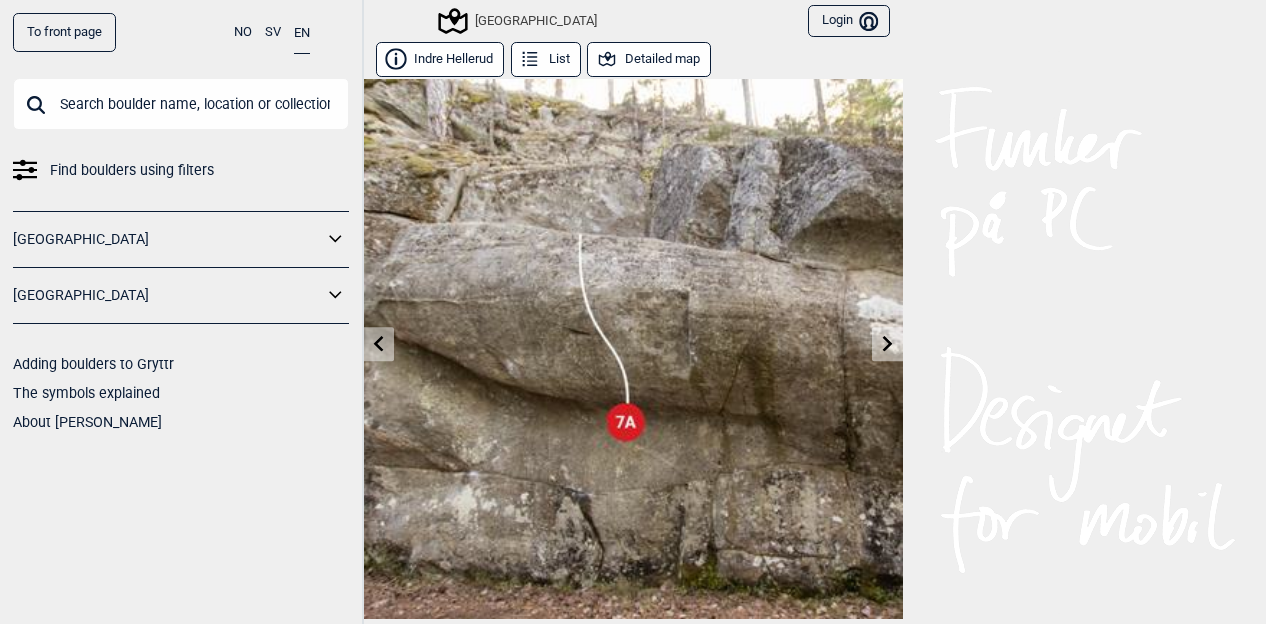 click at bounding box center (181, 104) 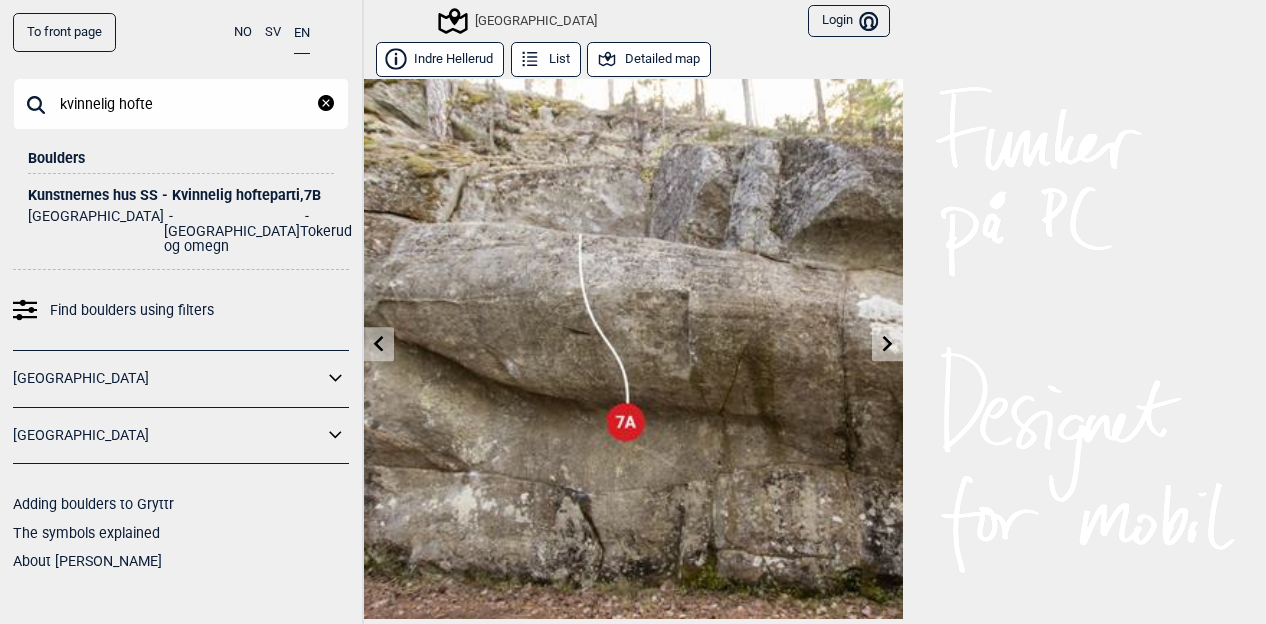 type on "kvinnelig hofte" 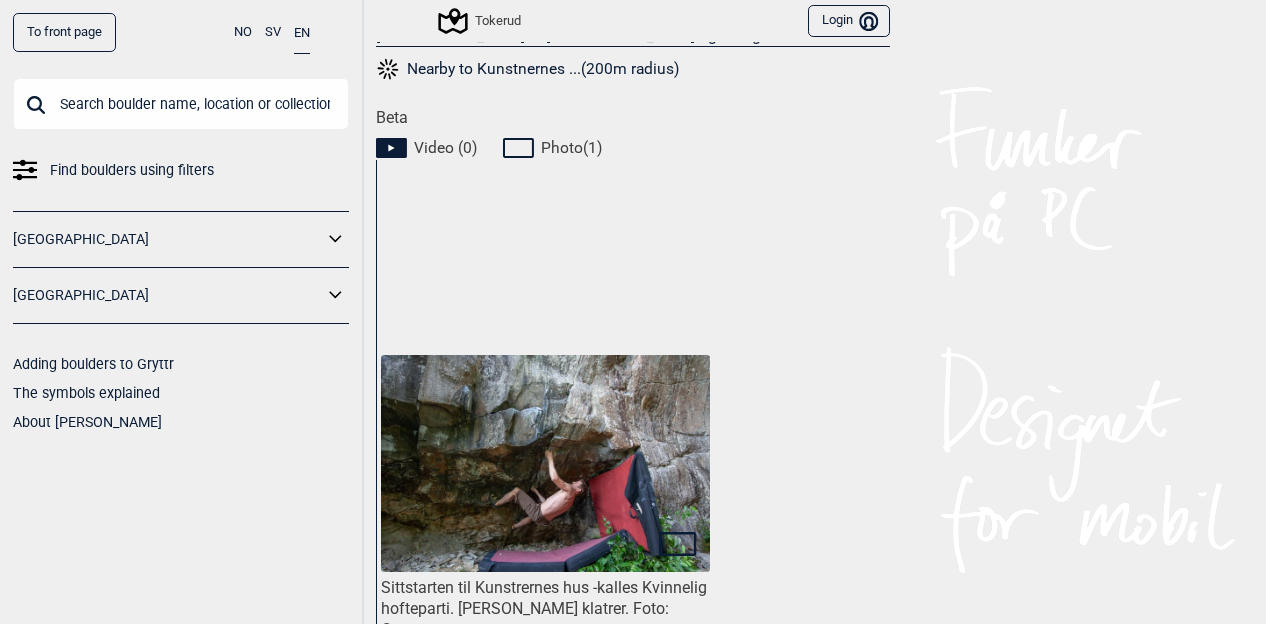 scroll, scrollTop: 900, scrollLeft: 0, axis: vertical 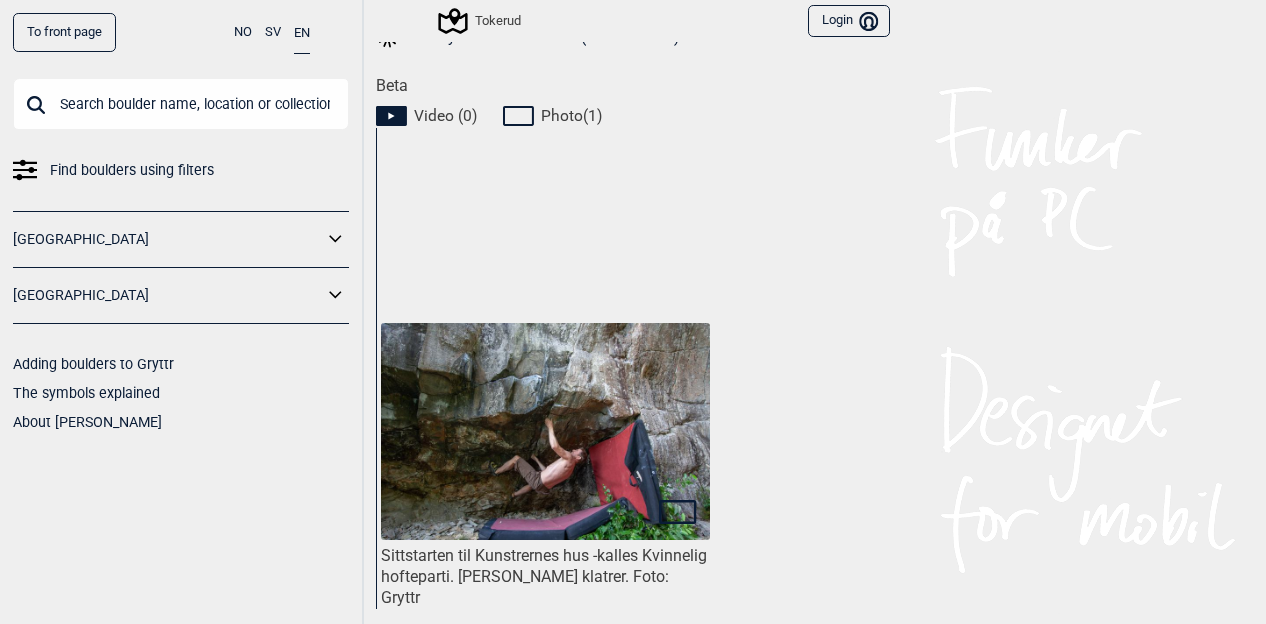 click at bounding box center (545, 432) 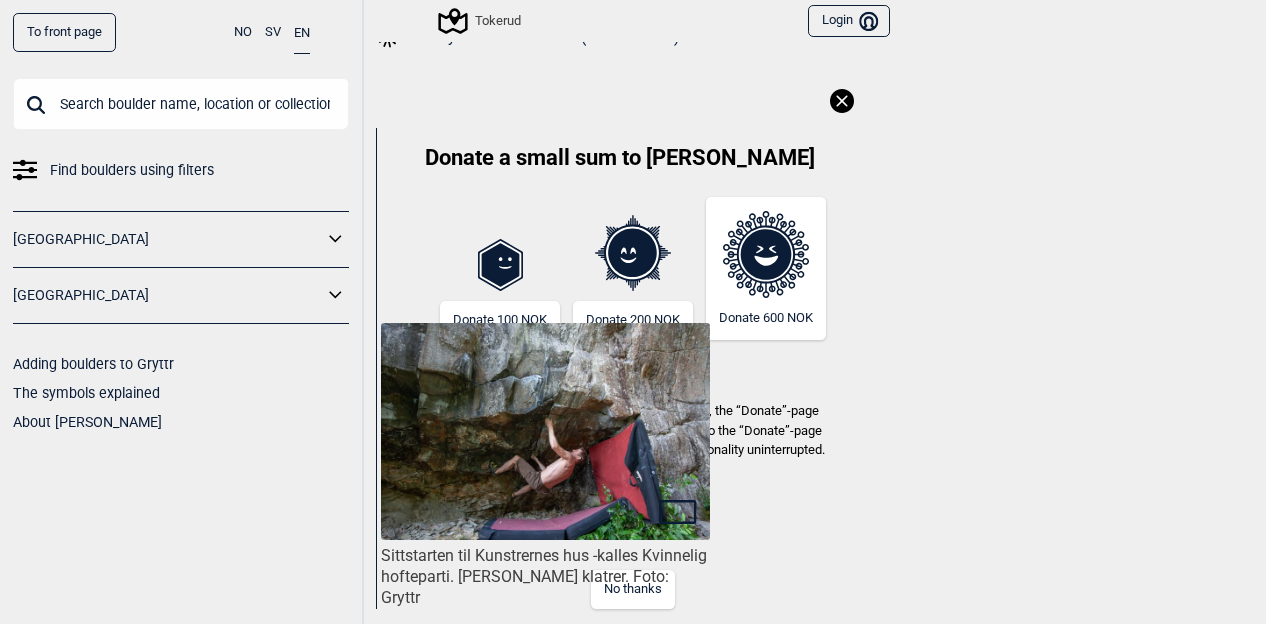 click on "No thanks" at bounding box center [633, 589] 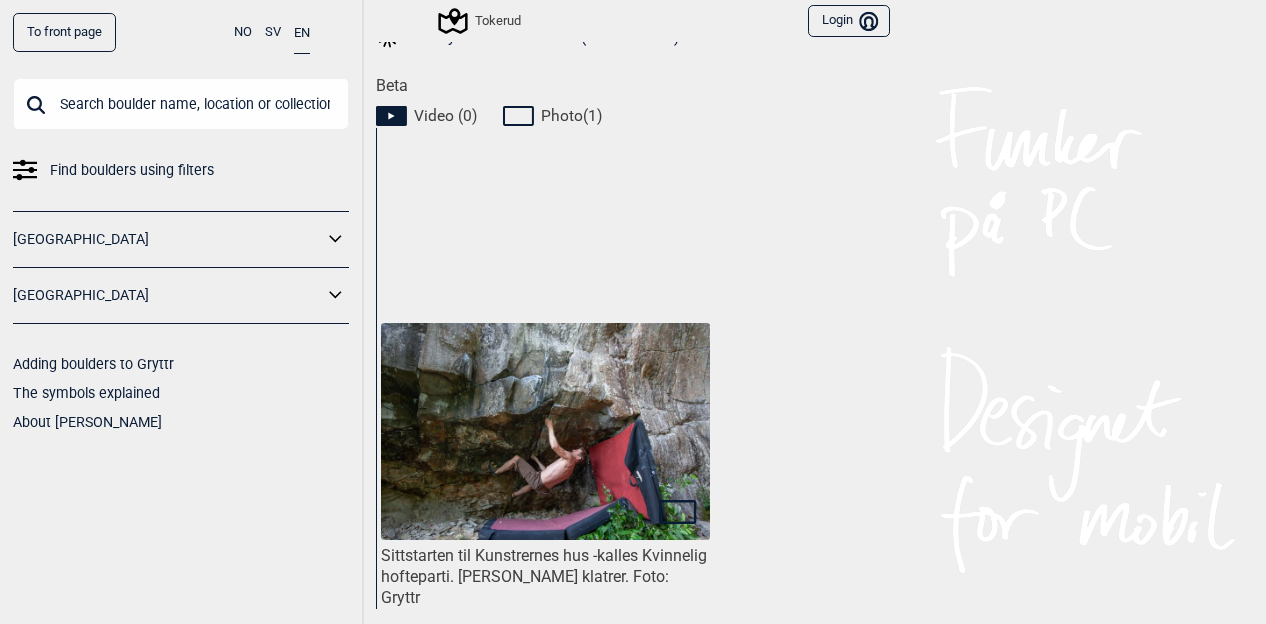 click 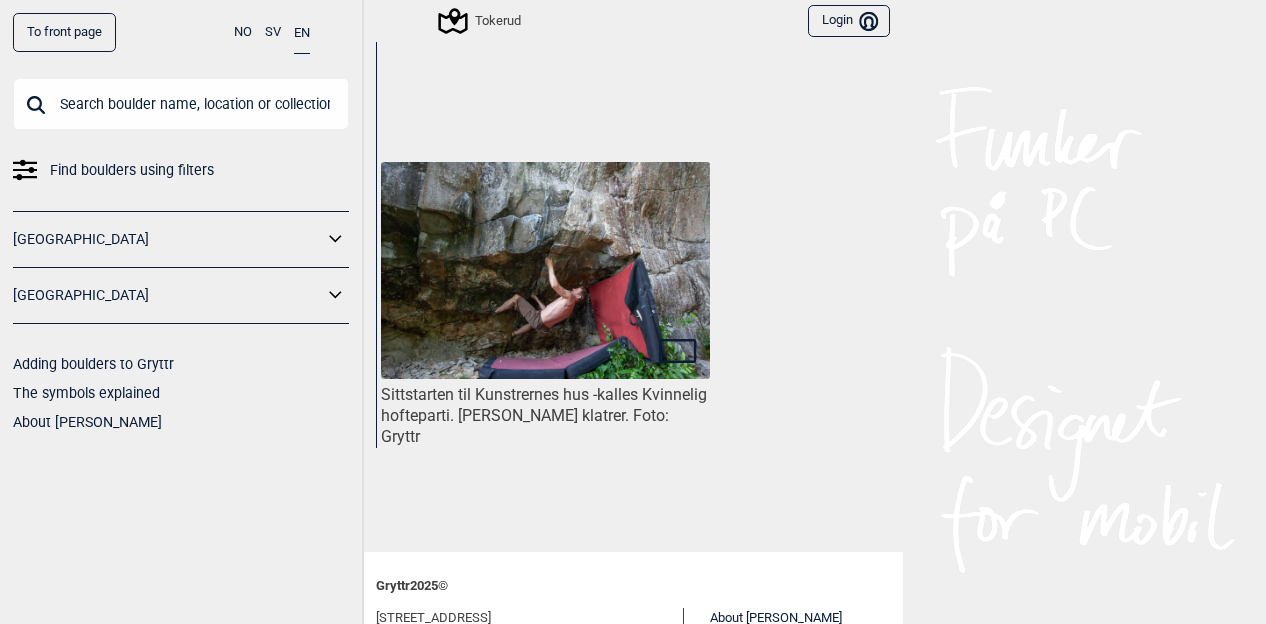 scroll, scrollTop: 1014, scrollLeft: 0, axis: vertical 